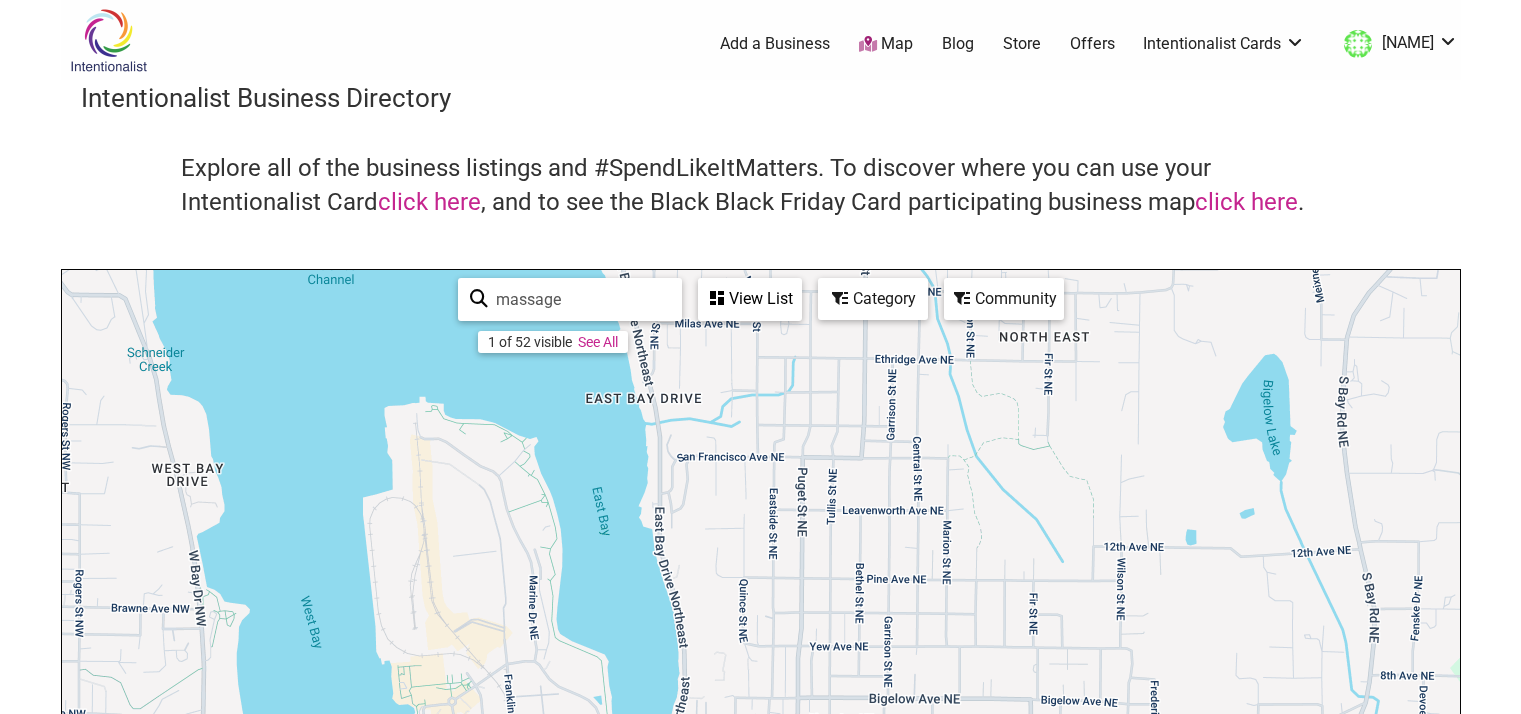 scroll, scrollTop: 0, scrollLeft: 0, axis: both 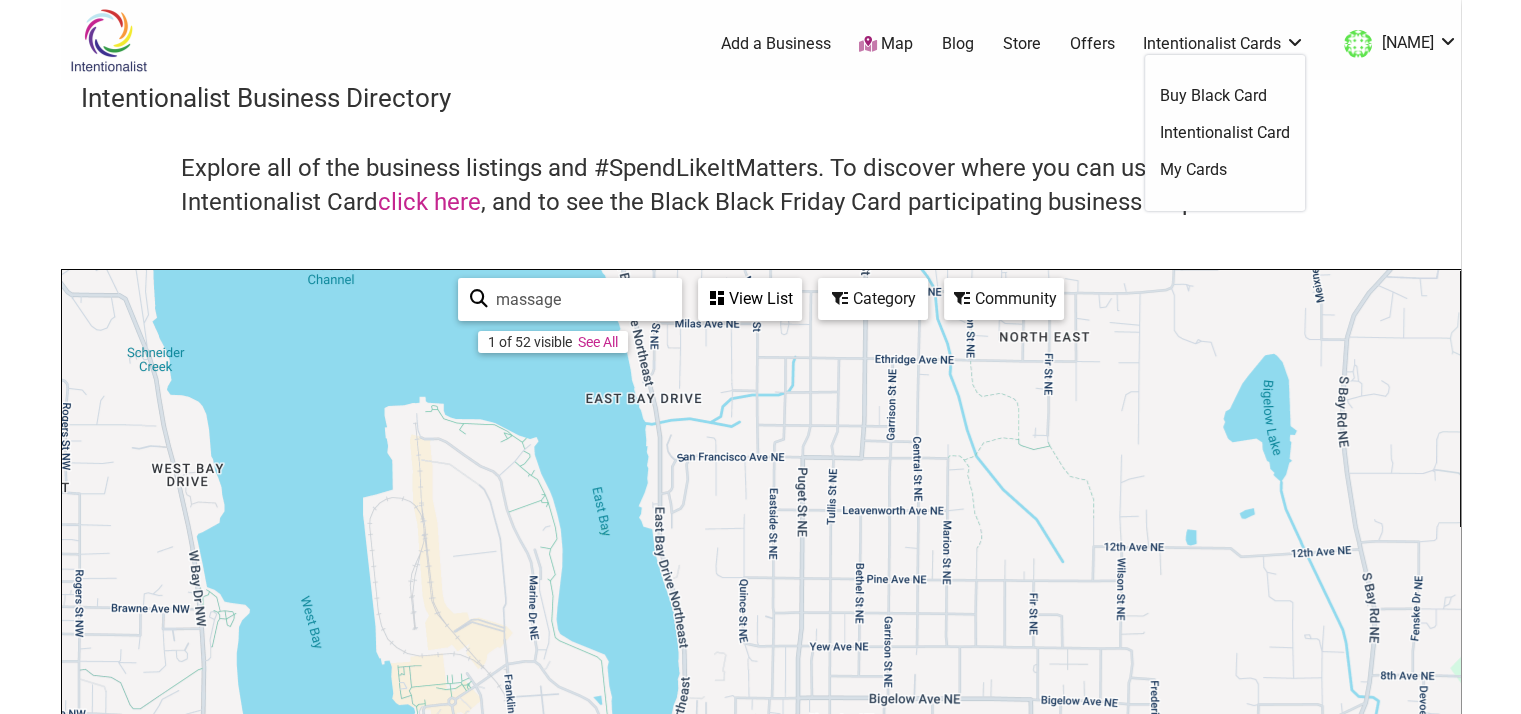 click on "My Cards" at bounding box center (1225, 170) 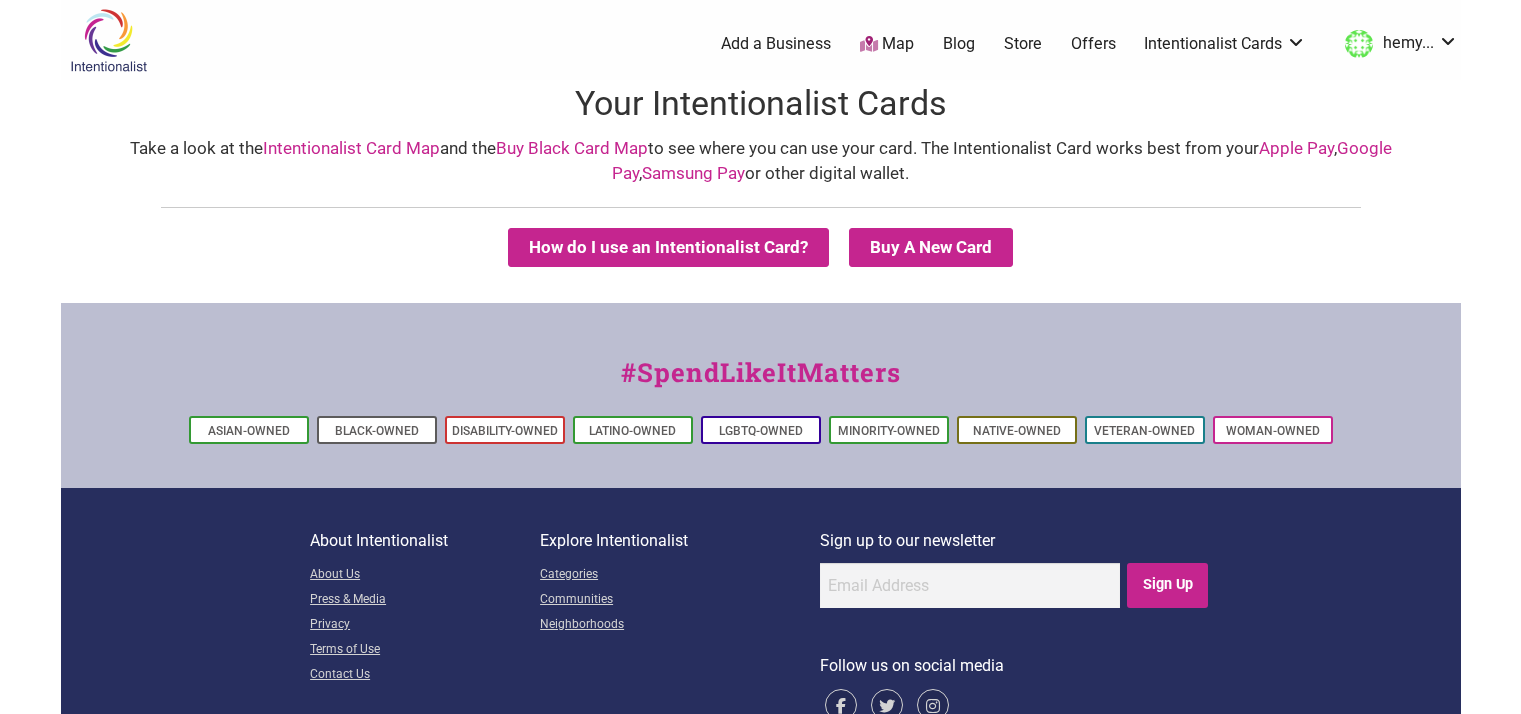 scroll, scrollTop: 0, scrollLeft: 0, axis: both 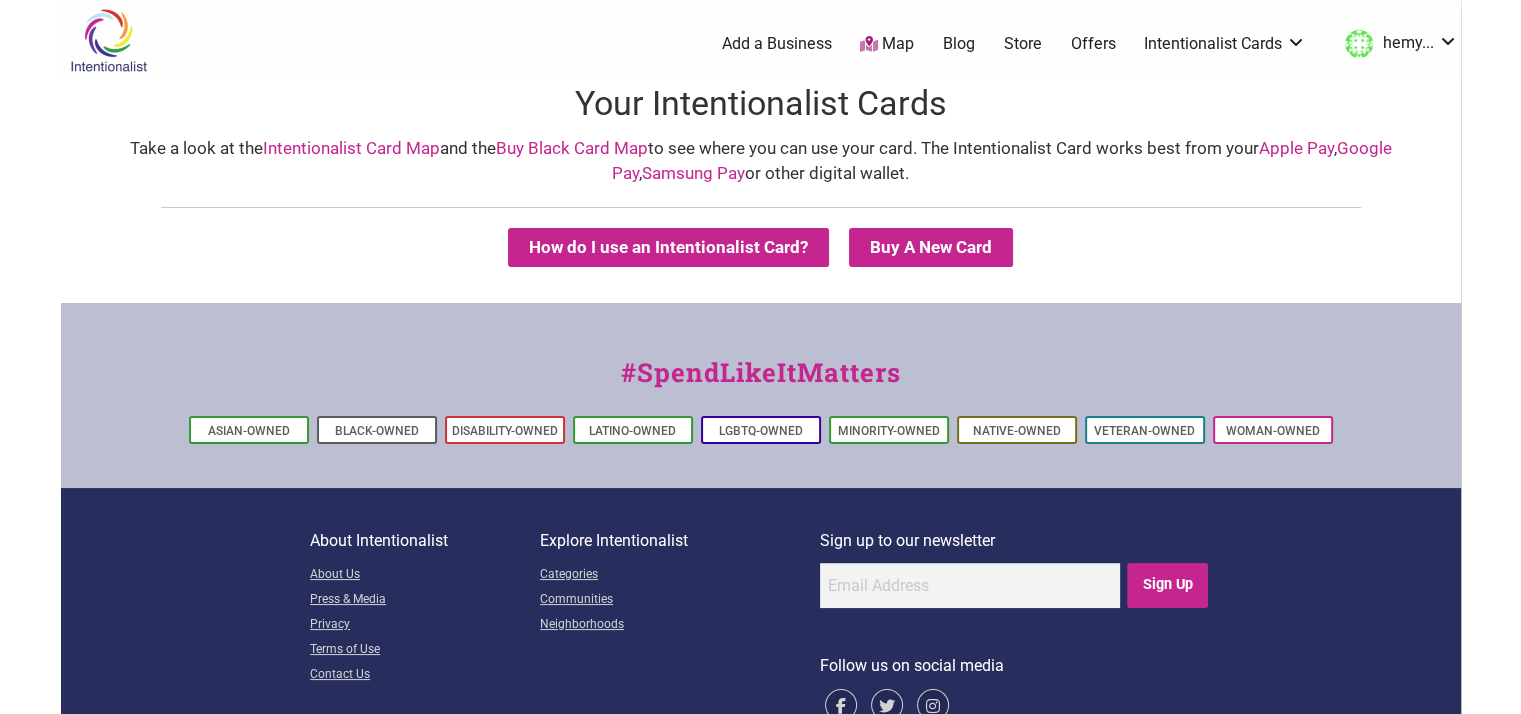 click on "Offers" at bounding box center [1093, 44] 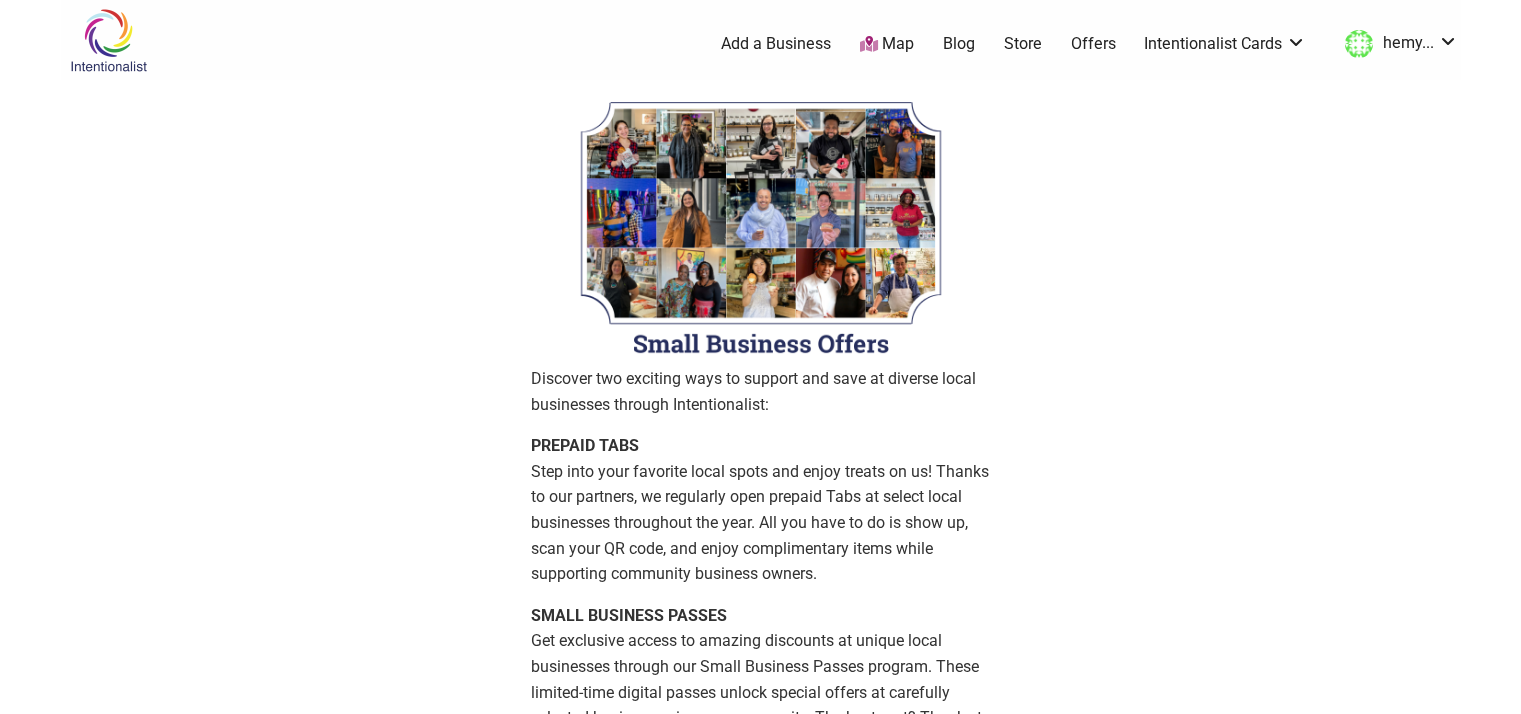 scroll, scrollTop: 0, scrollLeft: 0, axis: both 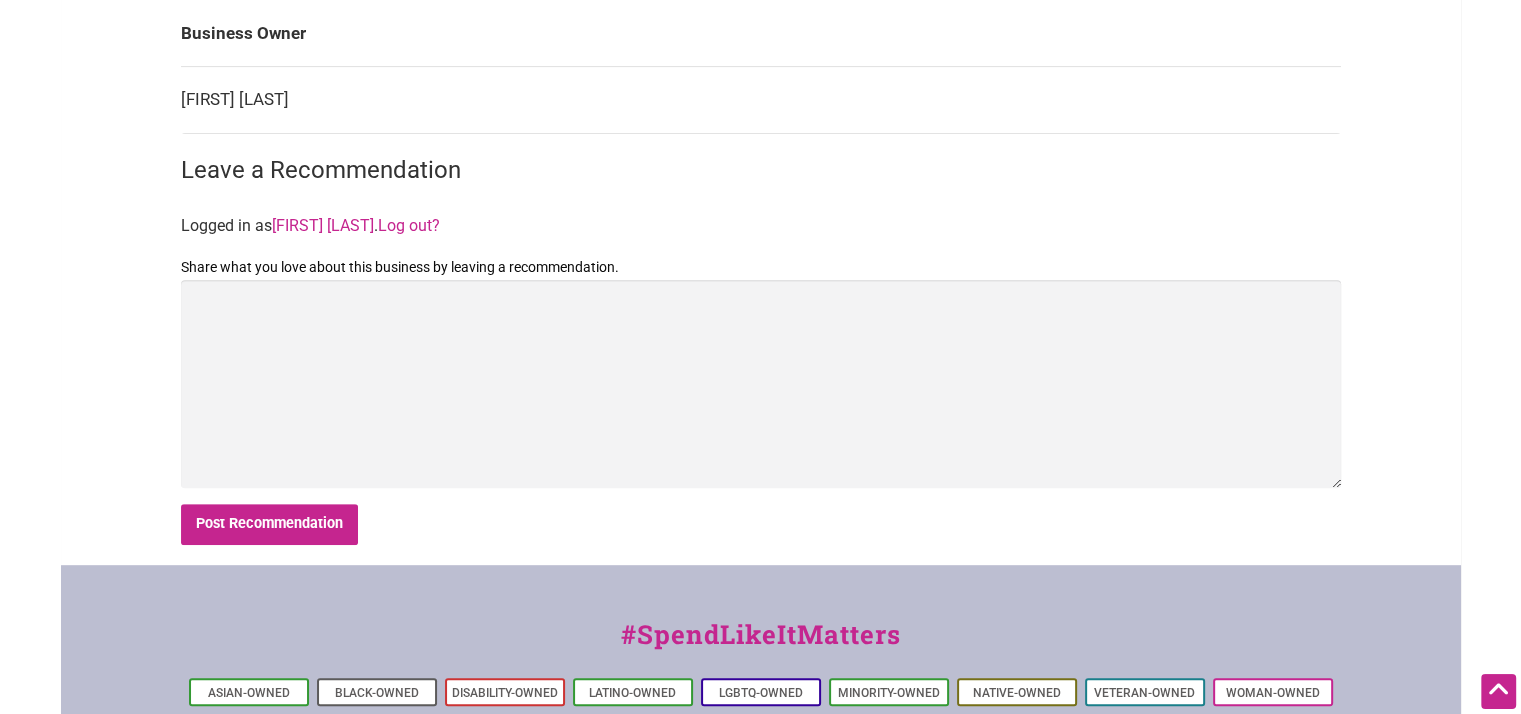 click on "[FIRST] [LAST]" at bounding box center (323, 225) 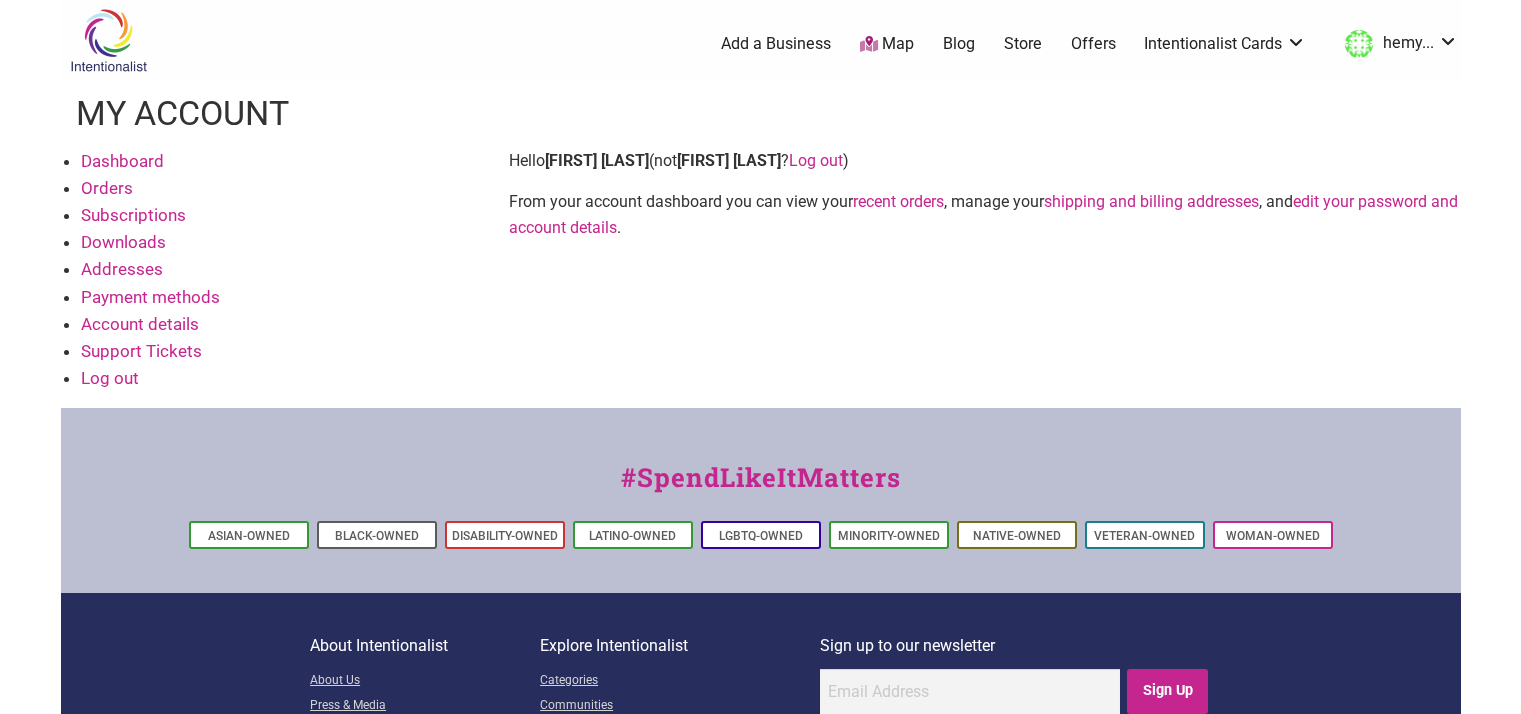 scroll, scrollTop: 0, scrollLeft: 0, axis: both 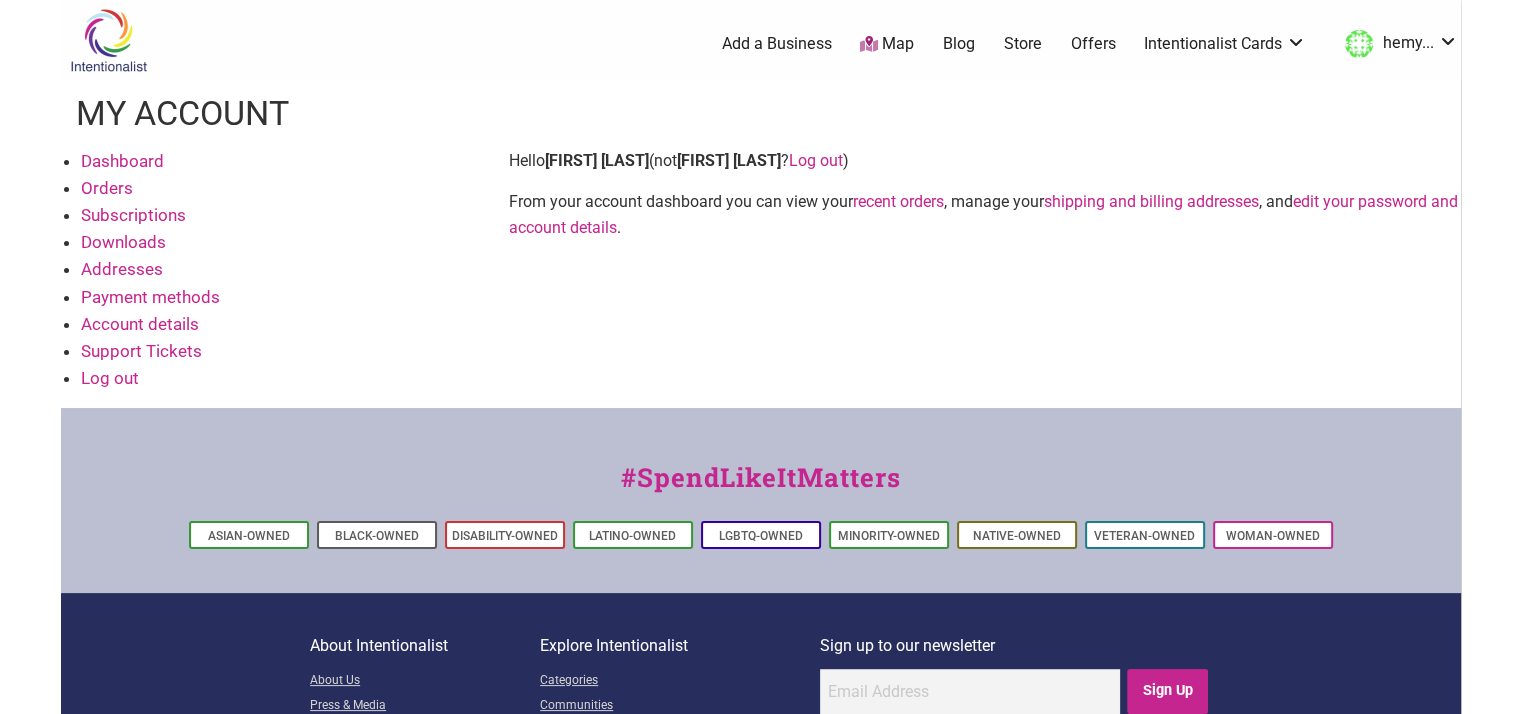 click on "Orders" at bounding box center (107, 188) 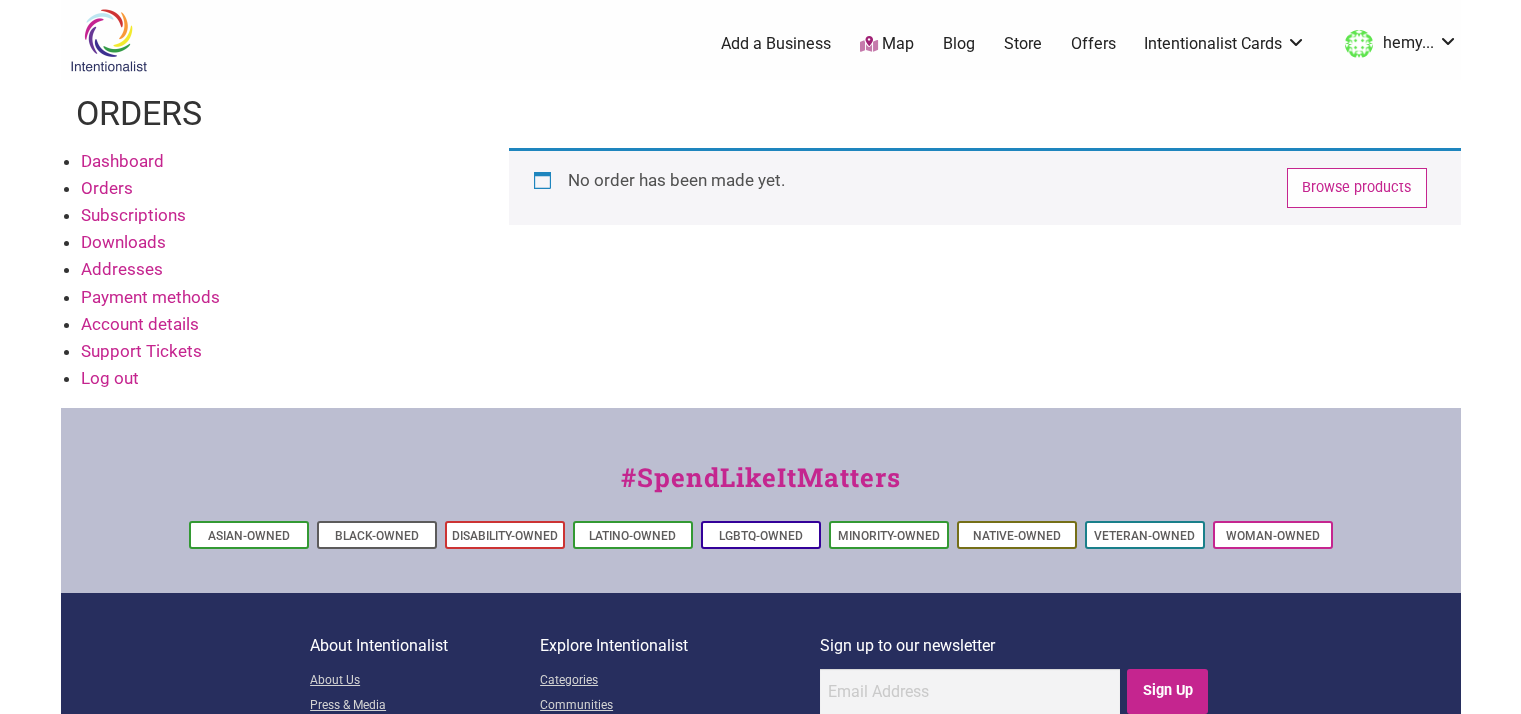 scroll, scrollTop: 0, scrollLeft: 0, axis: both 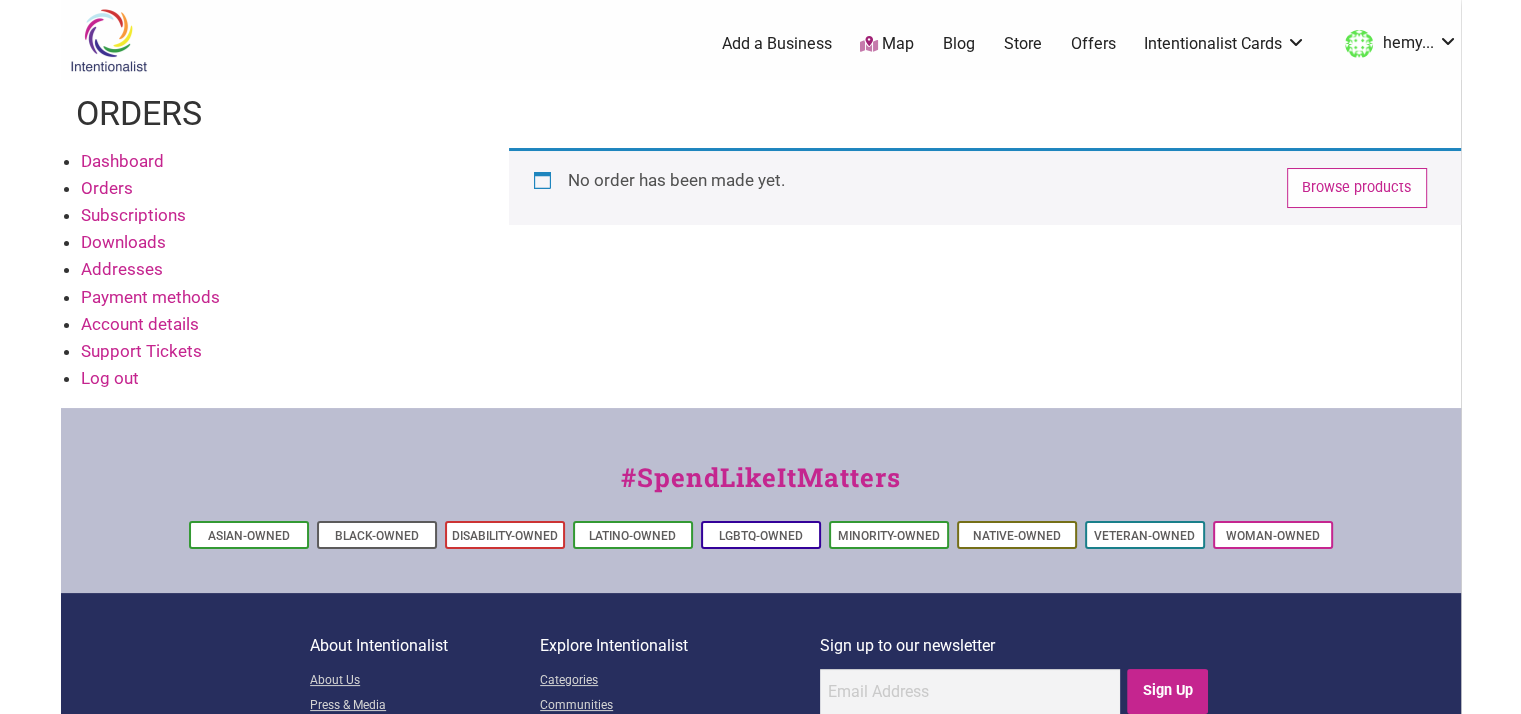 click on "Account details" at bounding box center [140, 324] 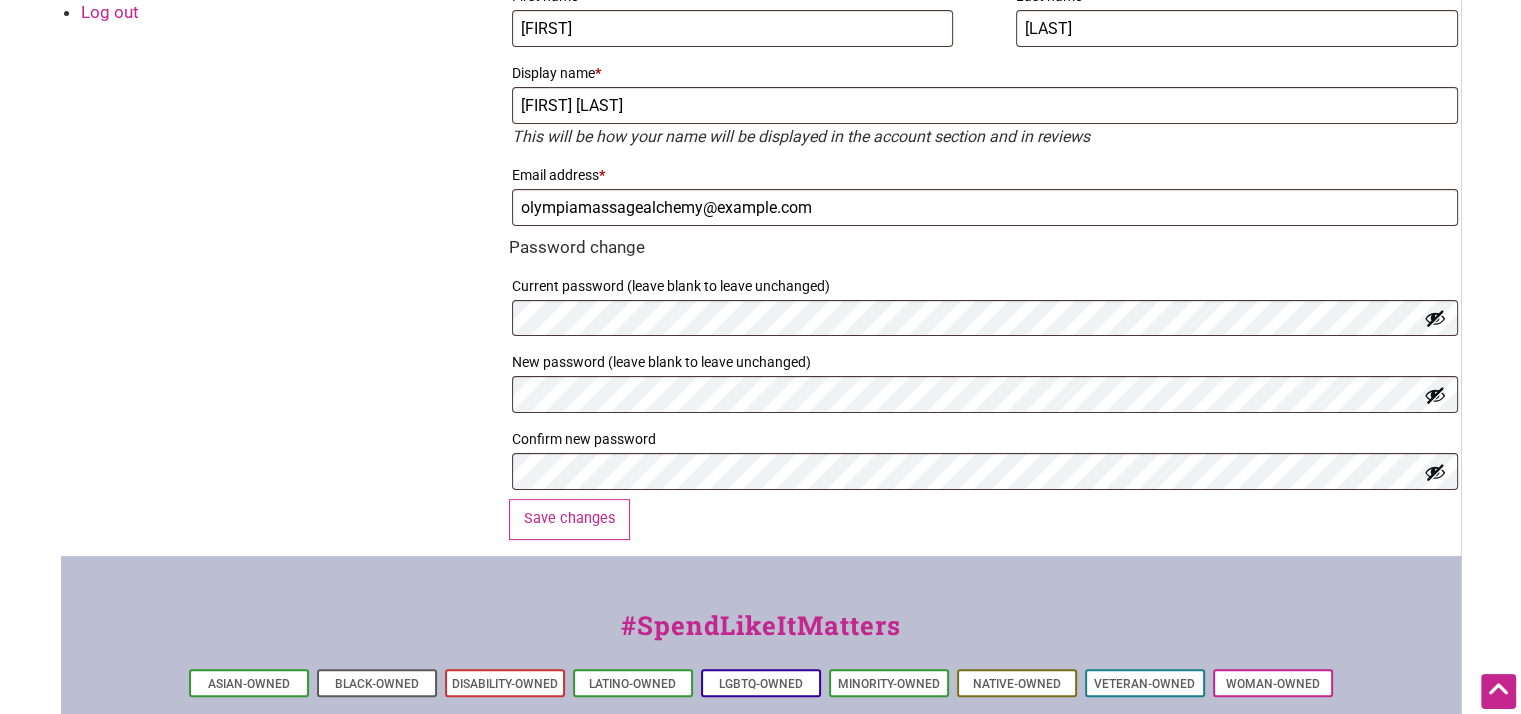 scroll, scrollTop: 0, scrollLeft: 0, axis: both 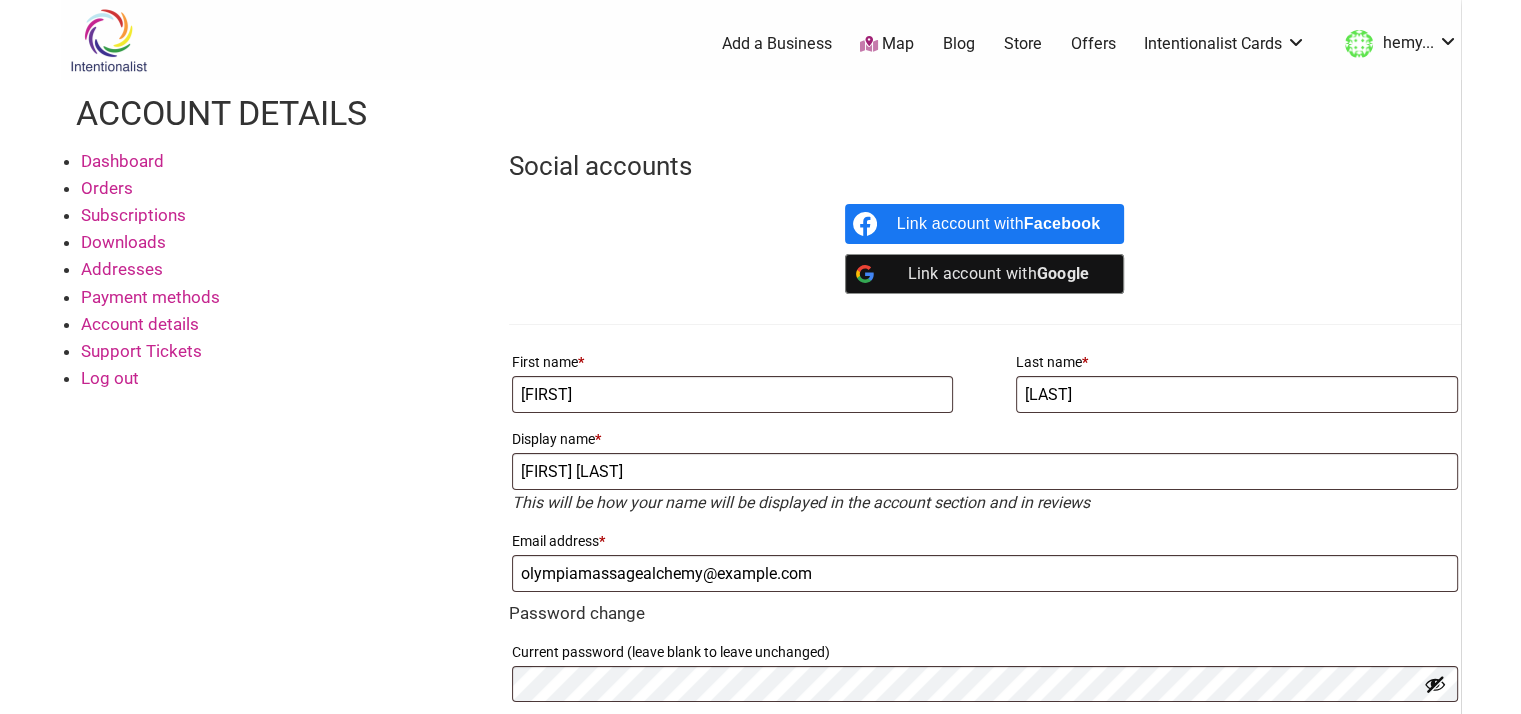 click on "Support Tickets" at bounding box center [141, 351] 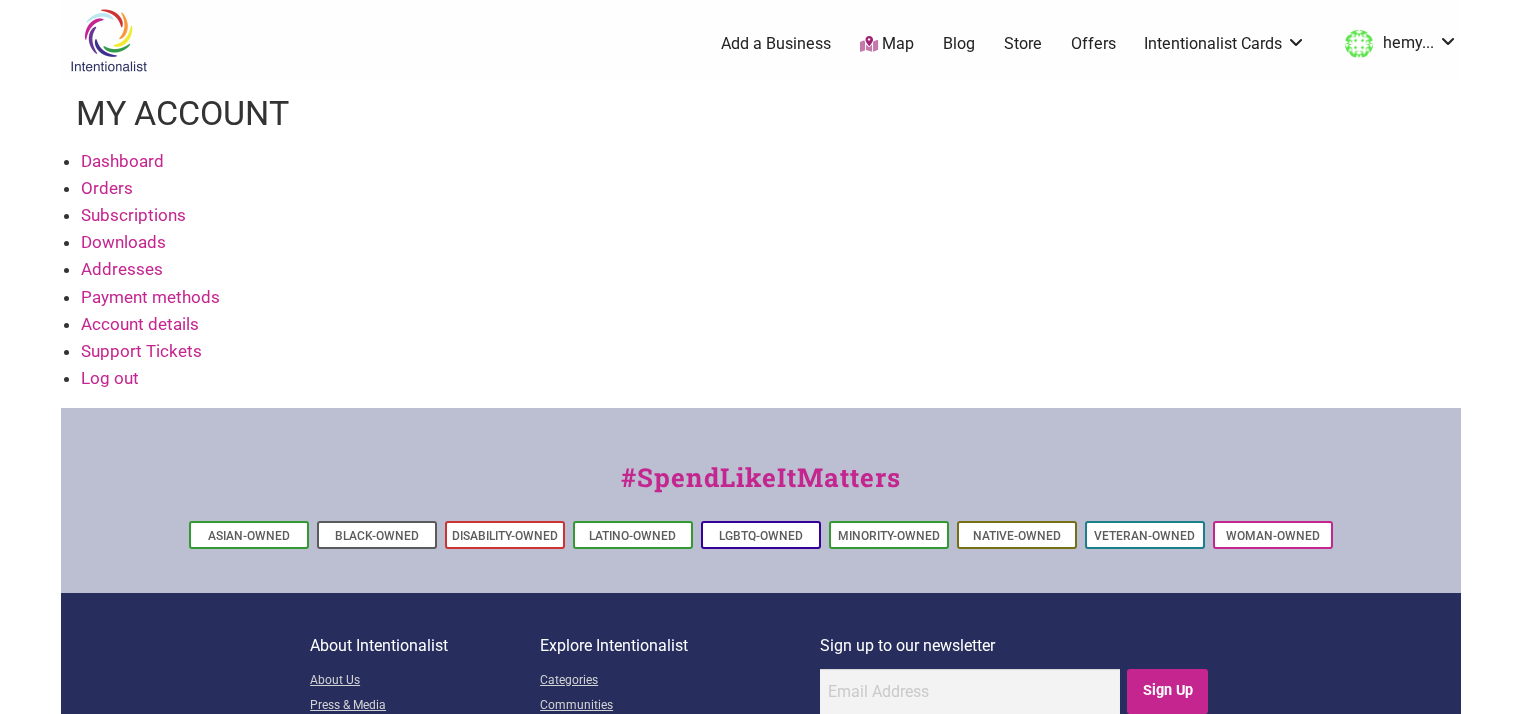 scroll, scrollTop: 0, scrollLeft: 0, axis: both 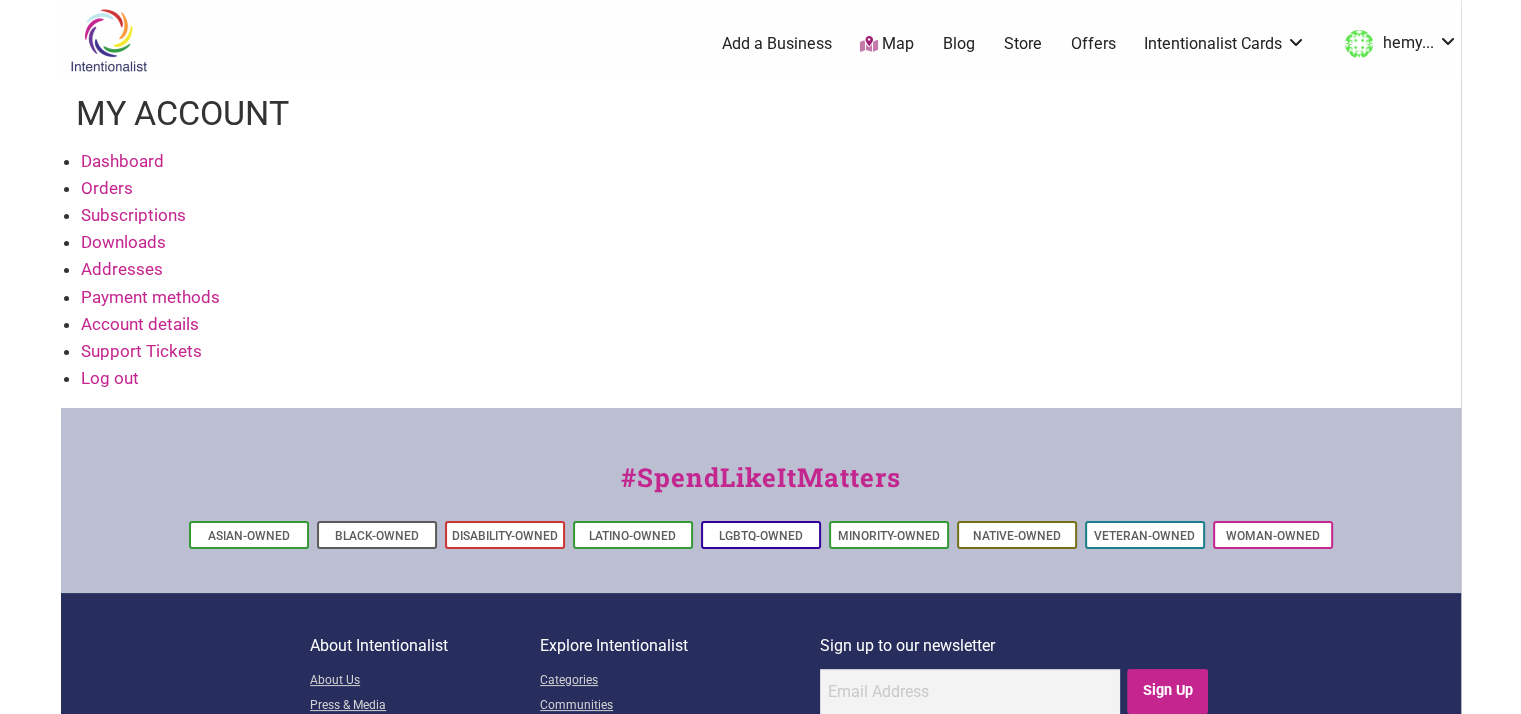 click on "Add a Business" at bounding box center [776, 44] 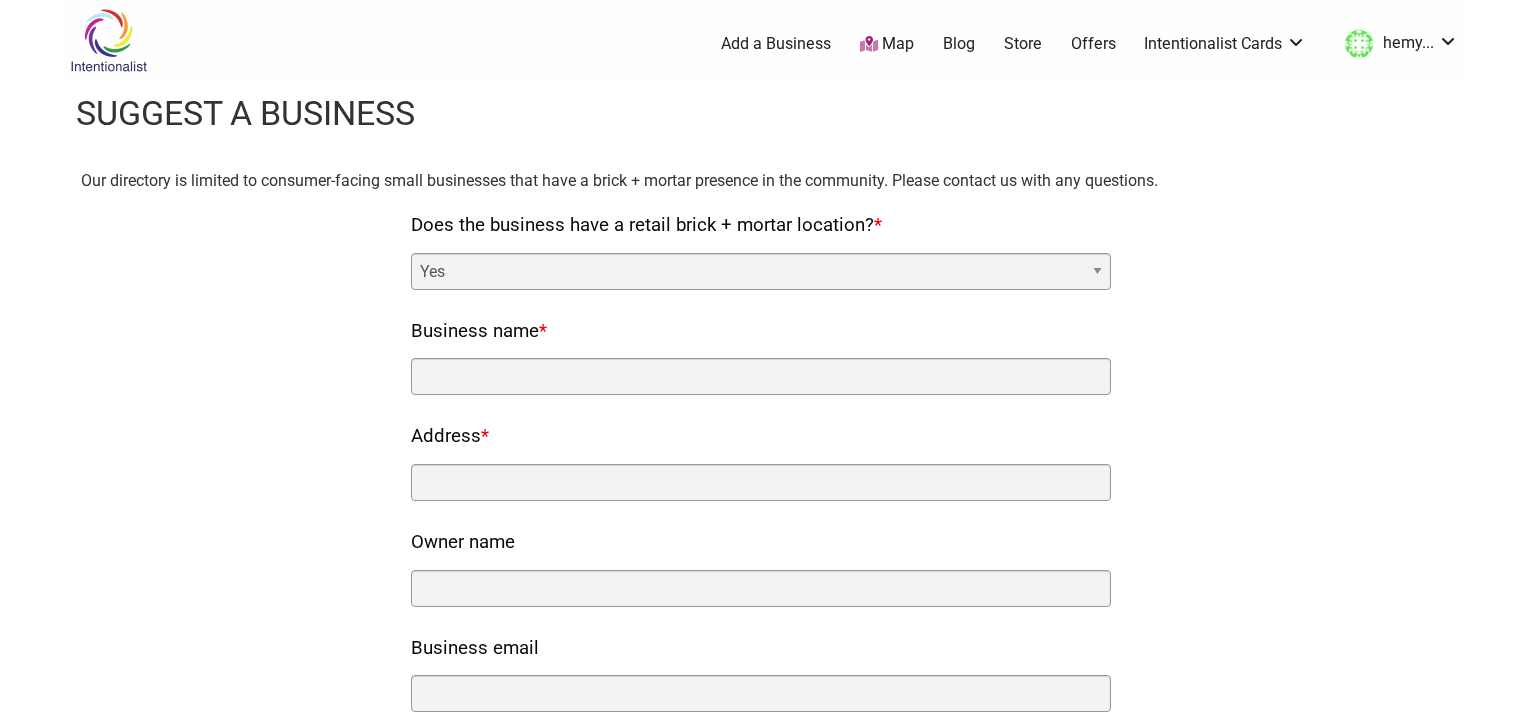 scroll, scrollTop: 0, scrollLeft: 0, axis: both 